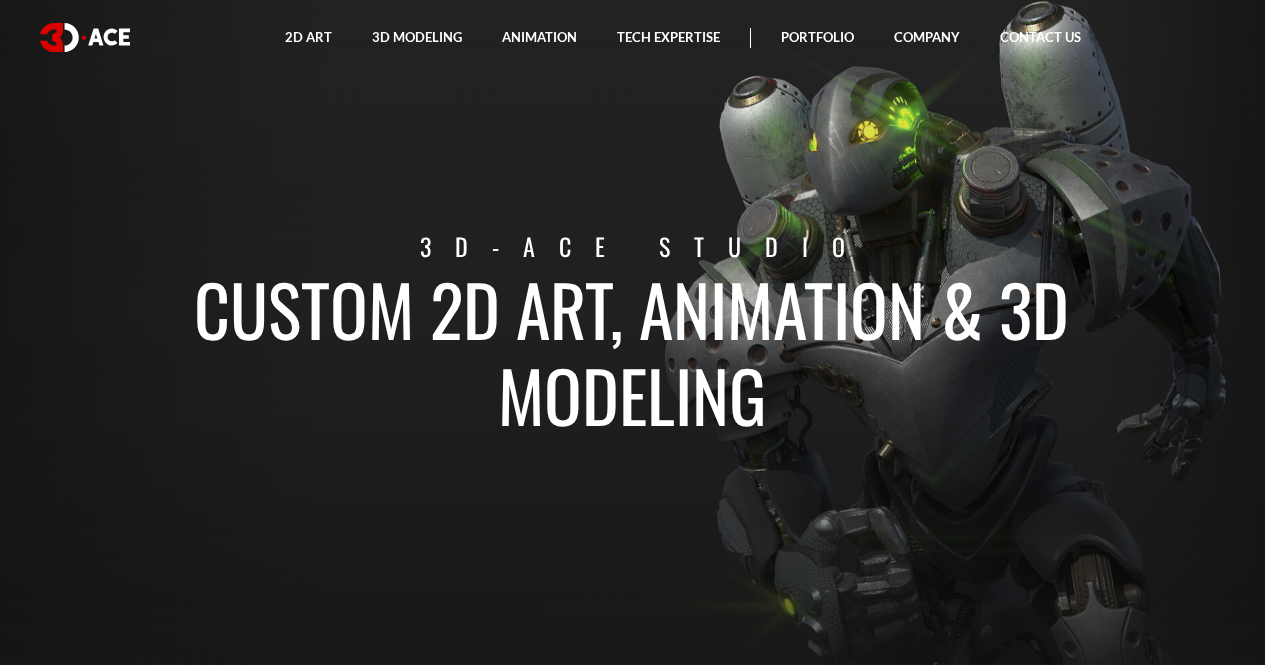 scroll, scrollTop: 0, scrollLeft: 0, axis: both 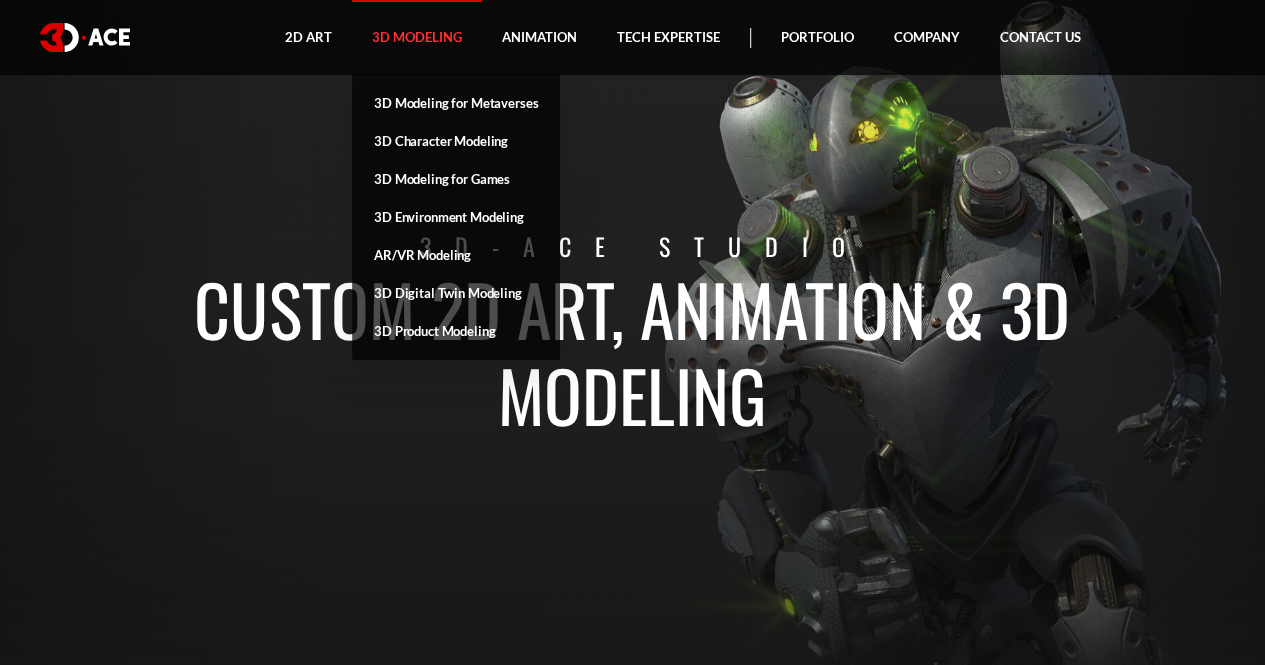 click on "3D Modeling" at bounding box center [417, 37] 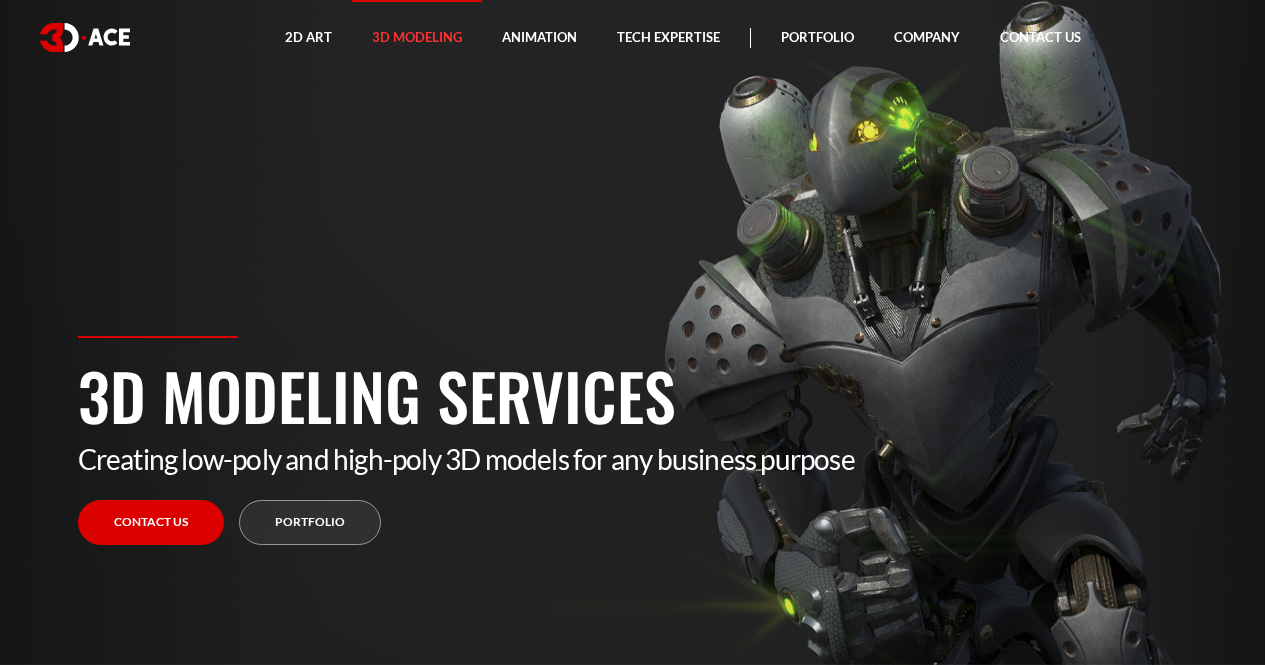 scroll, scrollTop: 0, scrollLeft: 0, axis: both 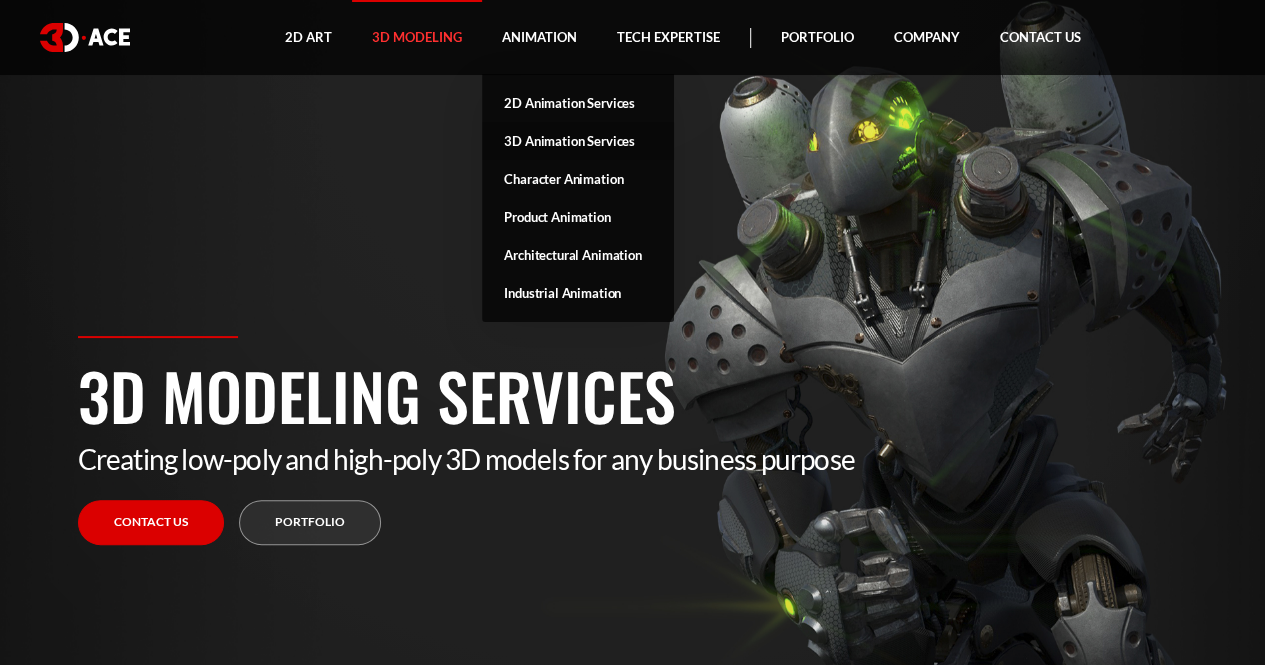 click on "3D Animation Services" at bounding box center [578, 141] 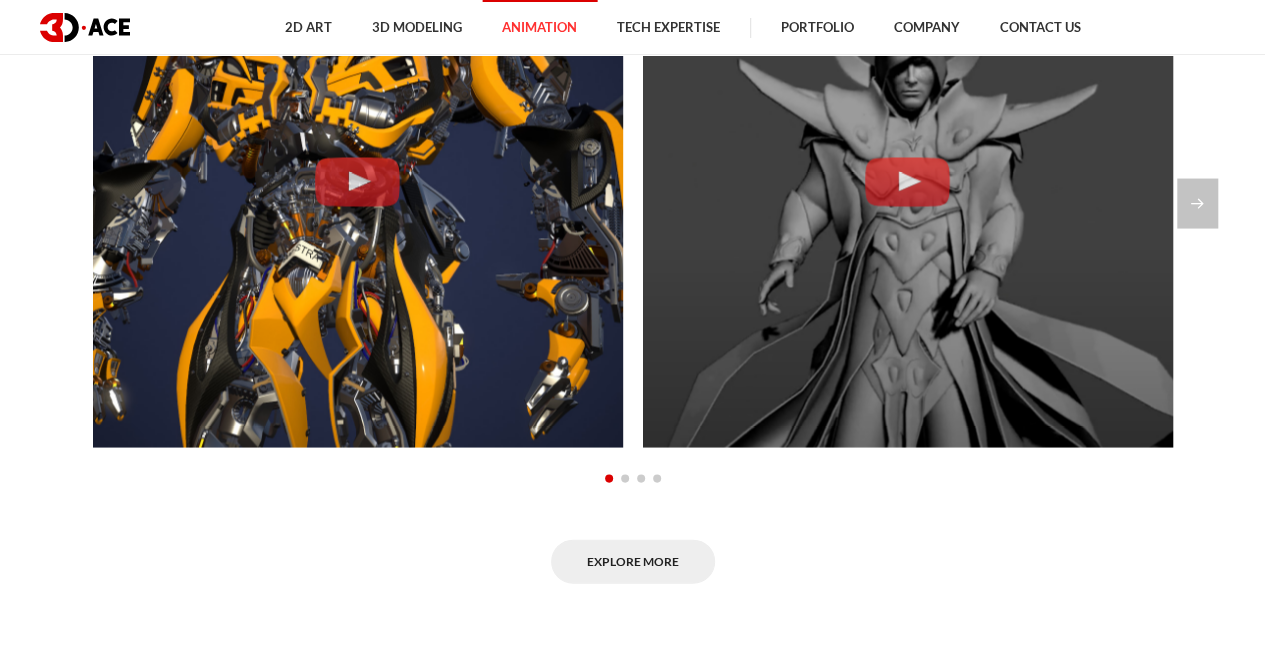 scroll, scrollTop: 1756, scrollLeft: 0, axis: vertical 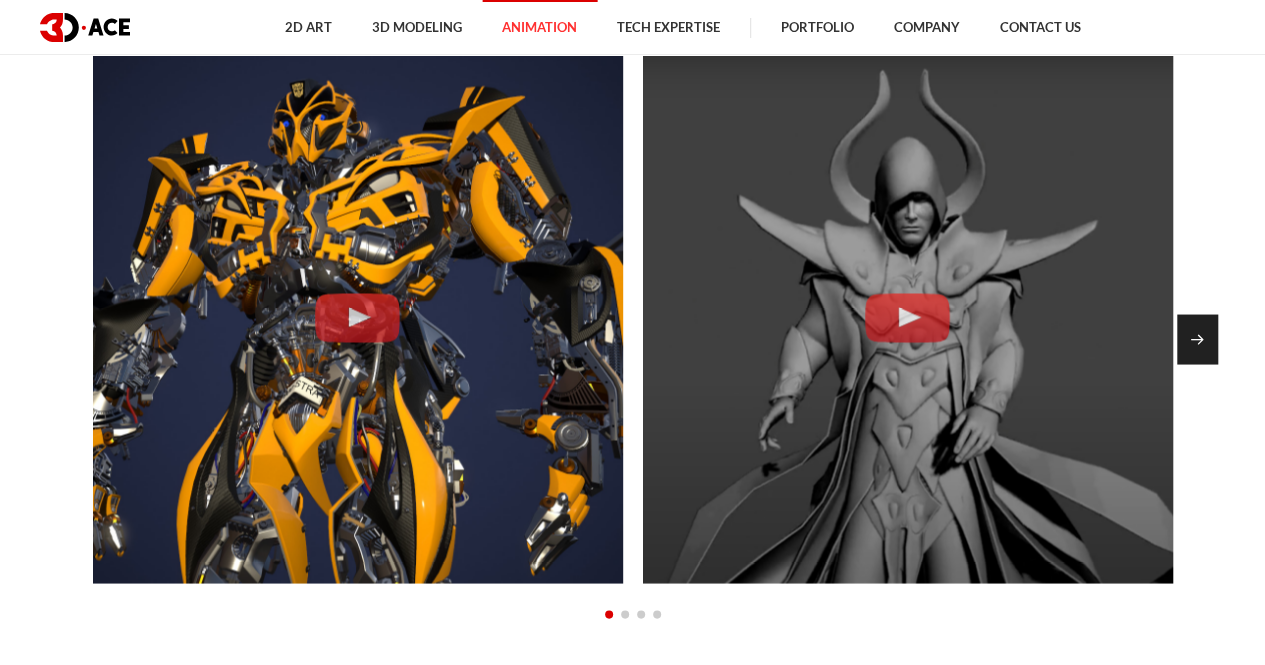 click at bounding box center (1197, 339) 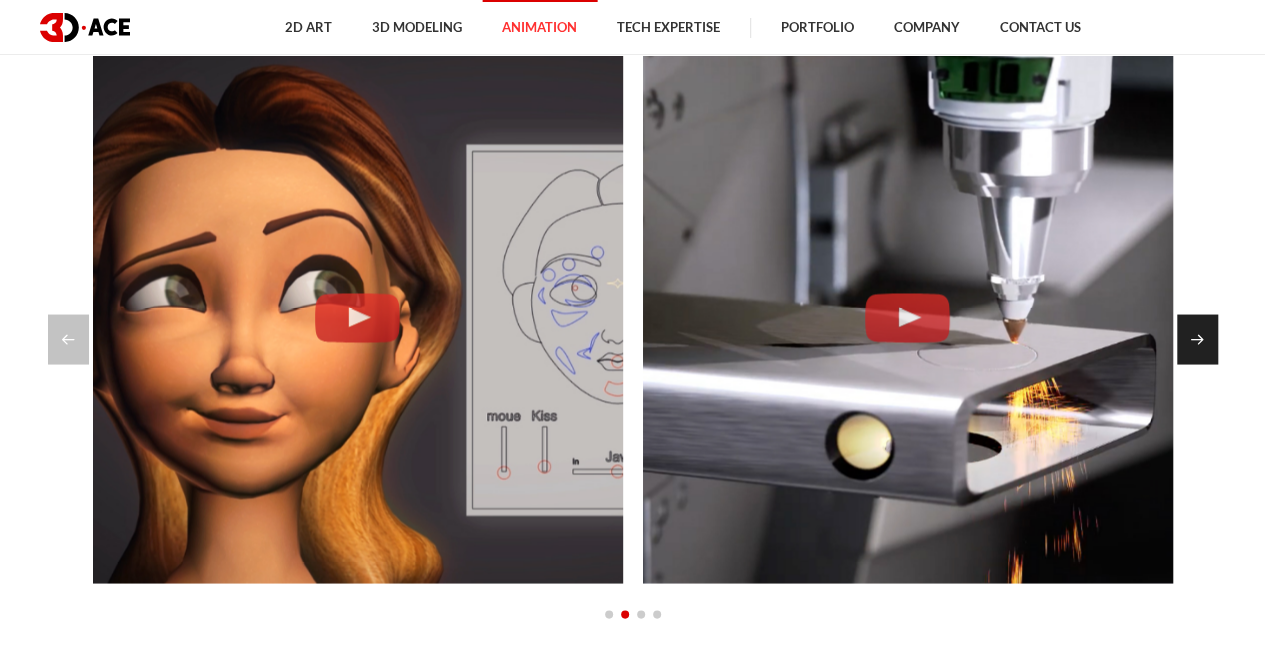 click at bounding box center [1197, 339] 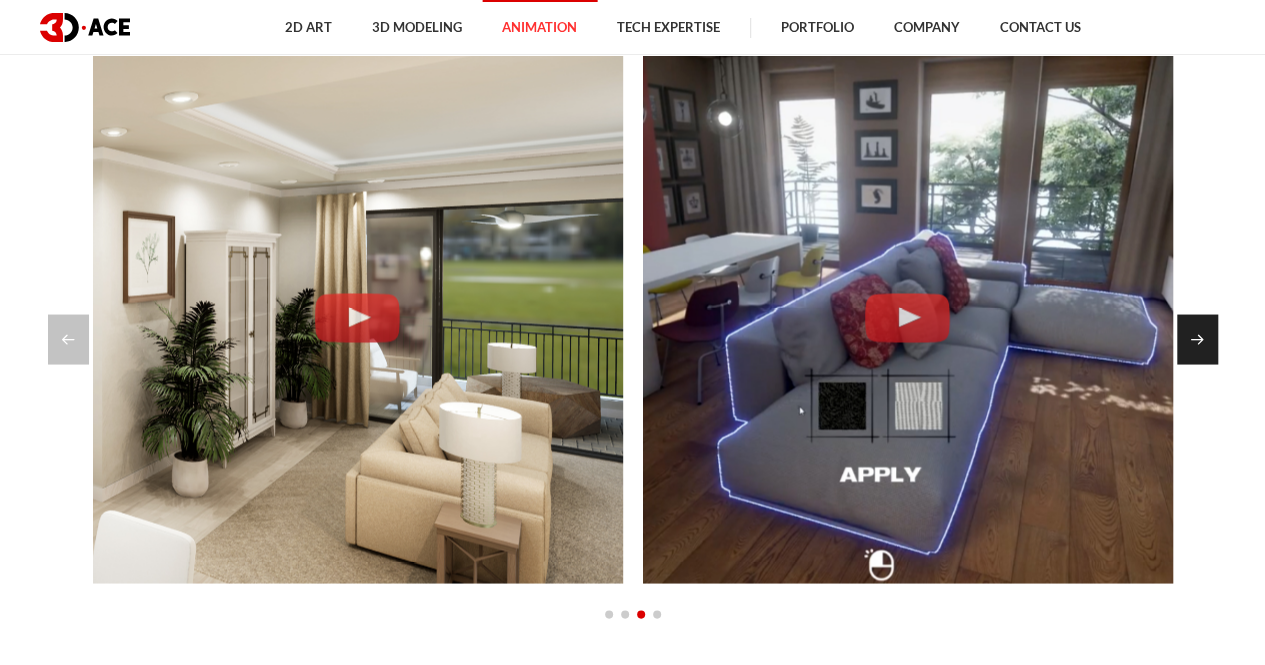 click at bounding box center [1197, 339] 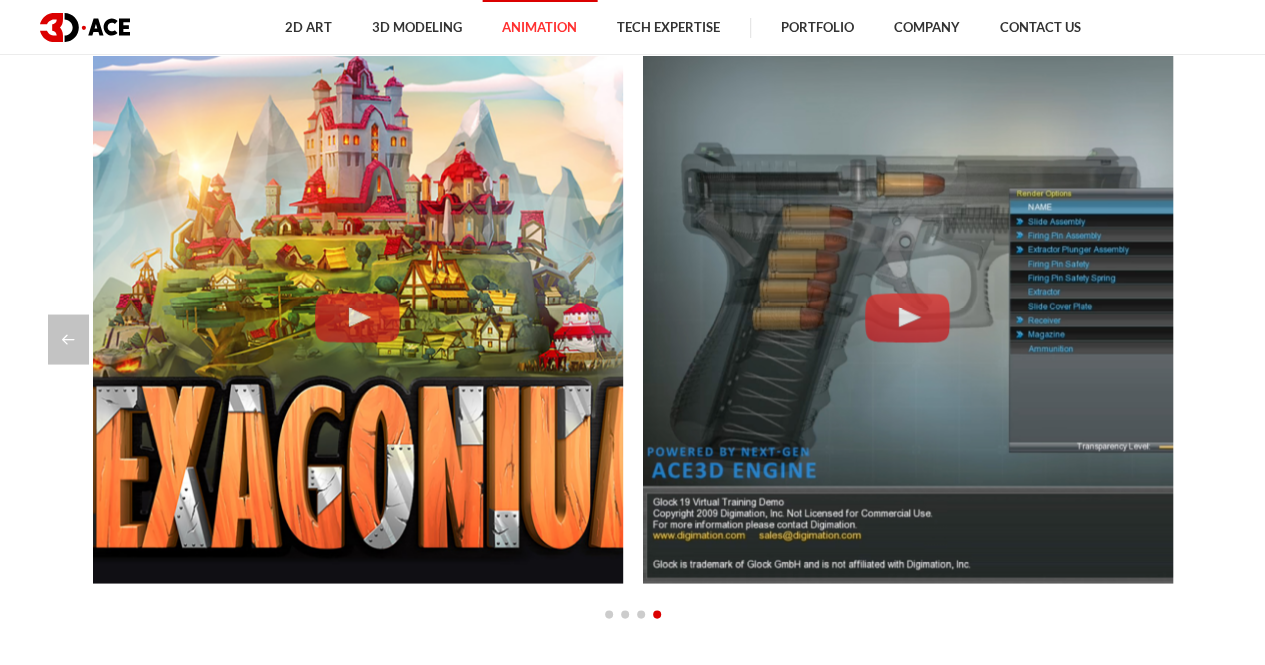 click at bounding box center (633, 339) 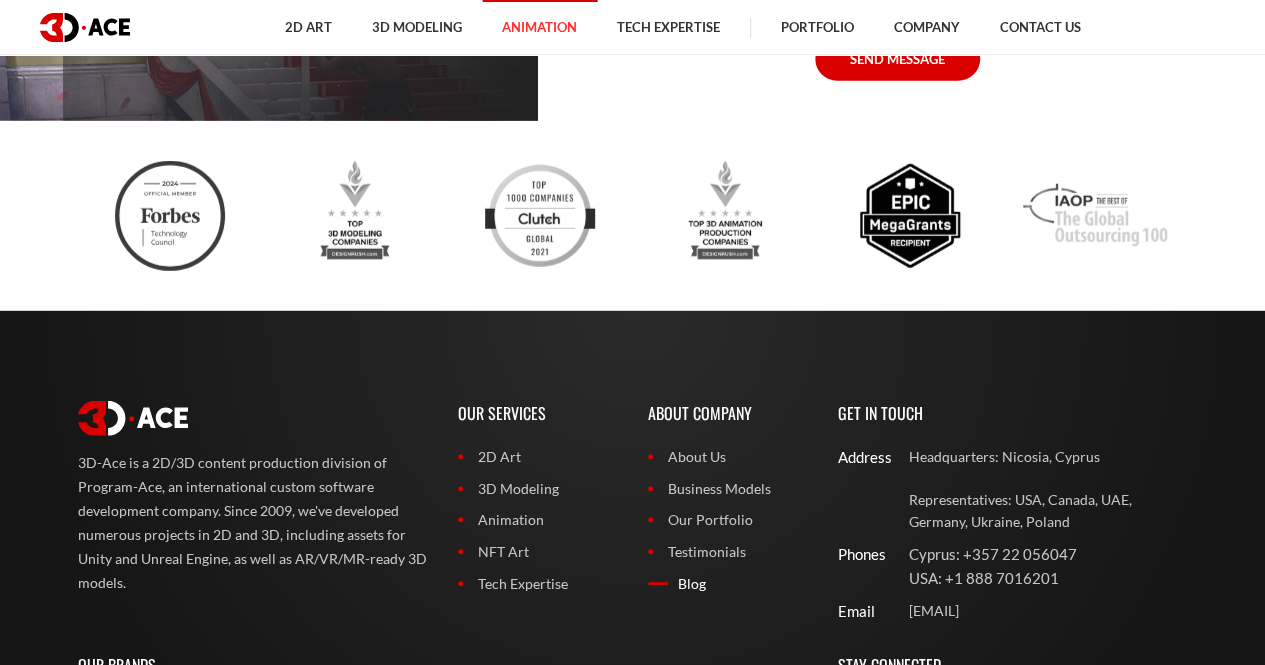 scroll, scrollTop: 6512, scrollLeft: 0, axis: vertical 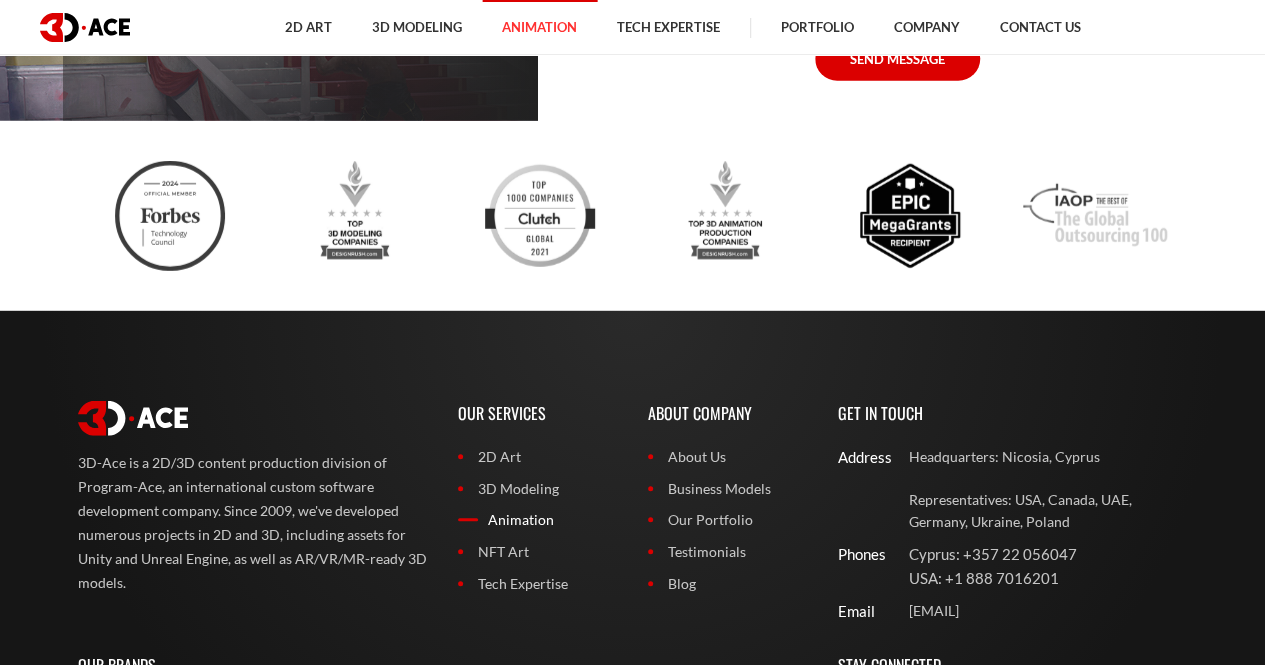 click on "Animation" at bounding box center (538, 520) 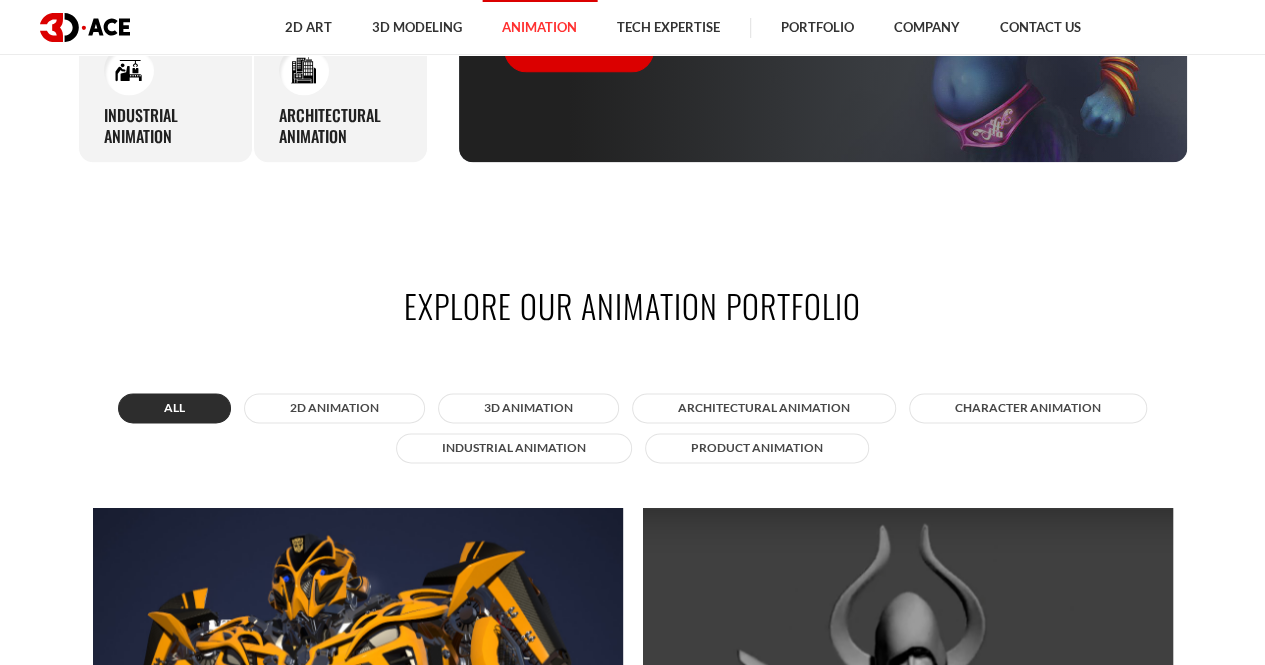 scroll, scrollTop: 1167, scrollLeft: 0, axis: vertical 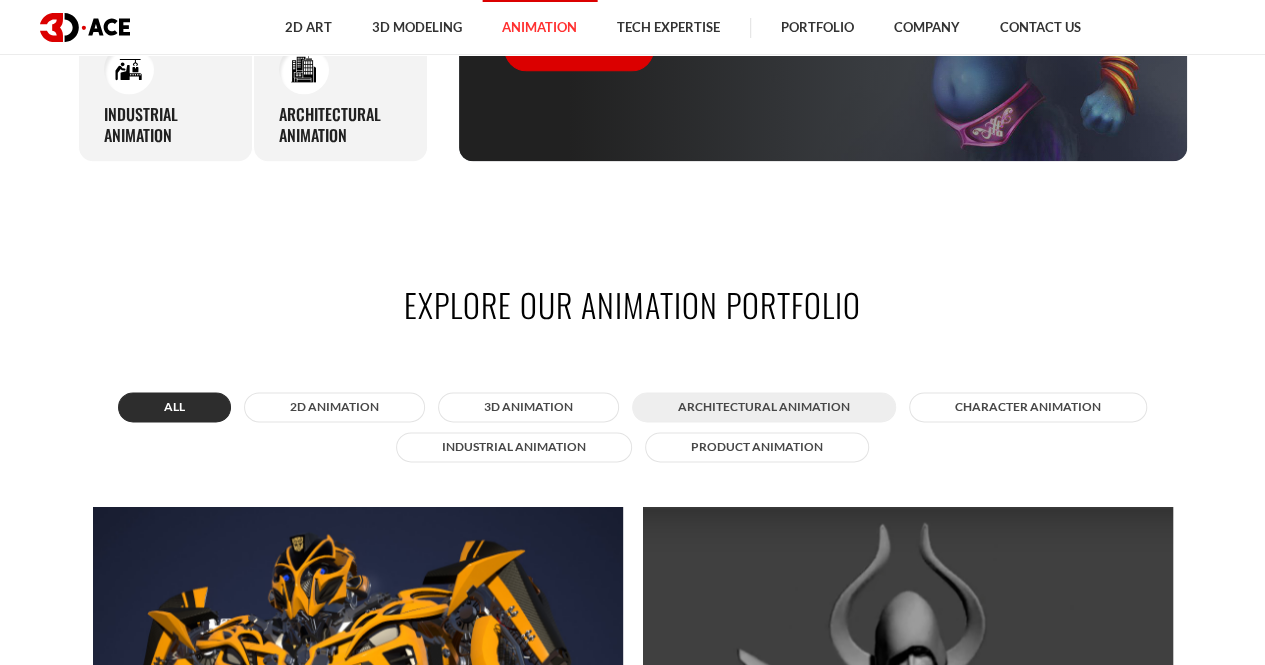 click on "Architectural animation" at bounding box center (764, 407) 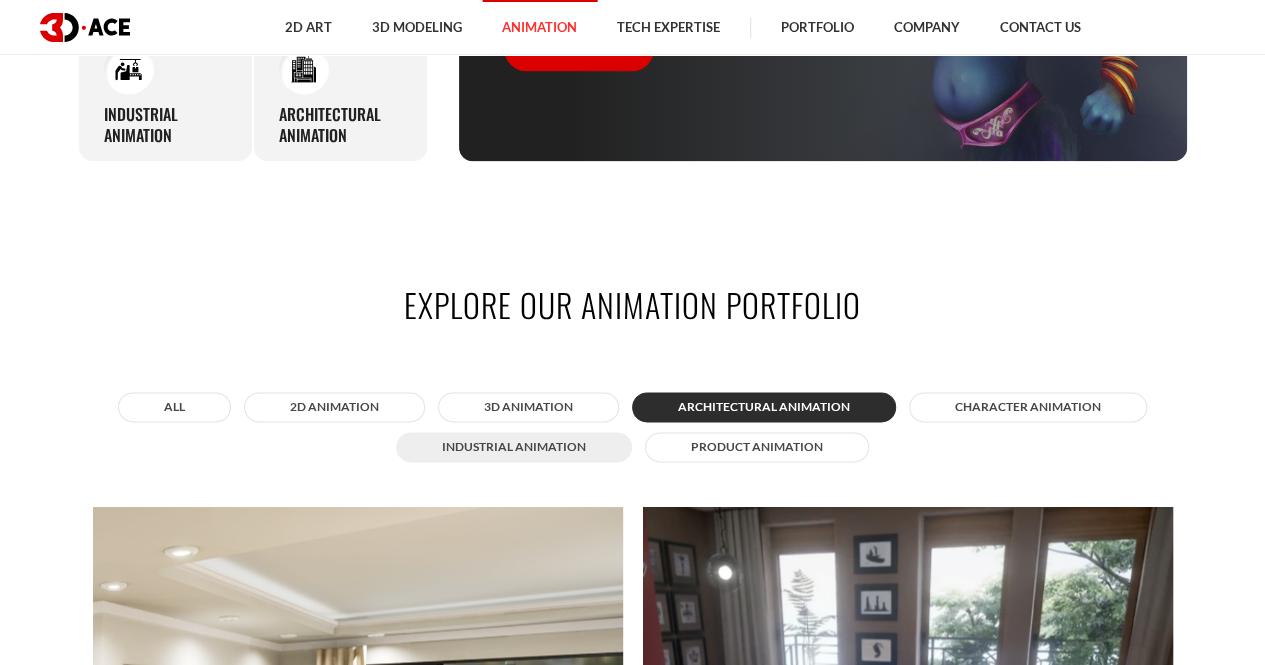 click on "Industrial animation" at bounding box center [514, 447] 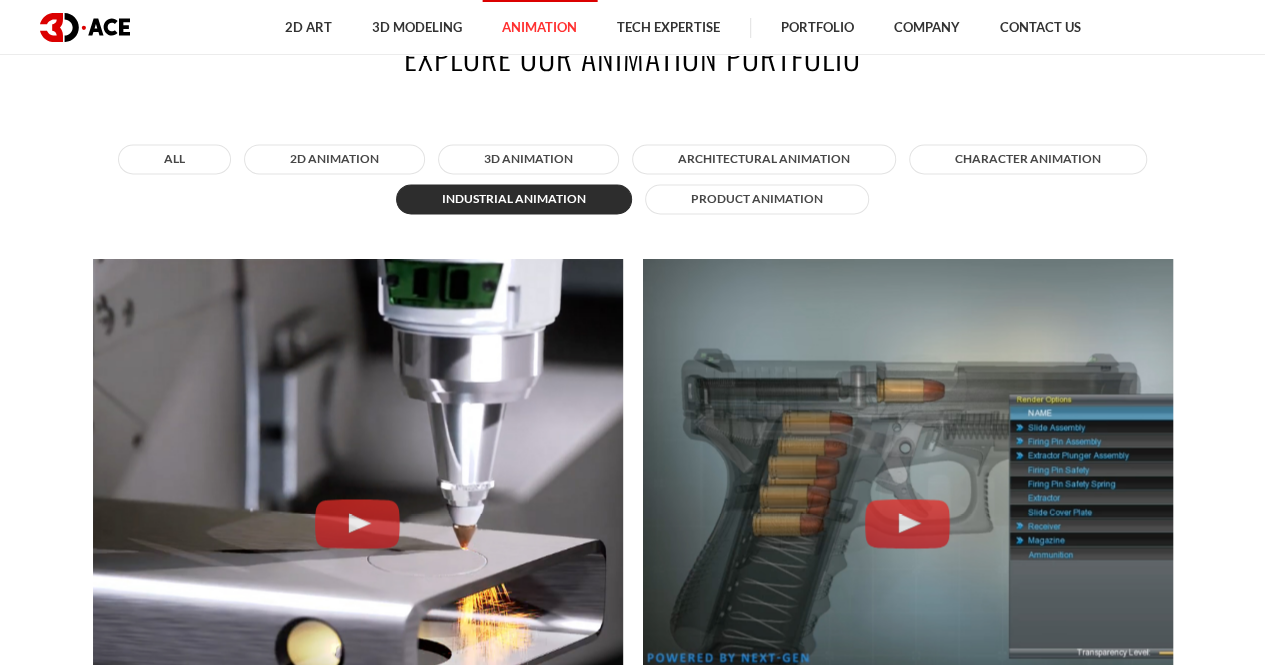 scroll, scrollTop: 1435, scrollLeft: 0, axis: vertical 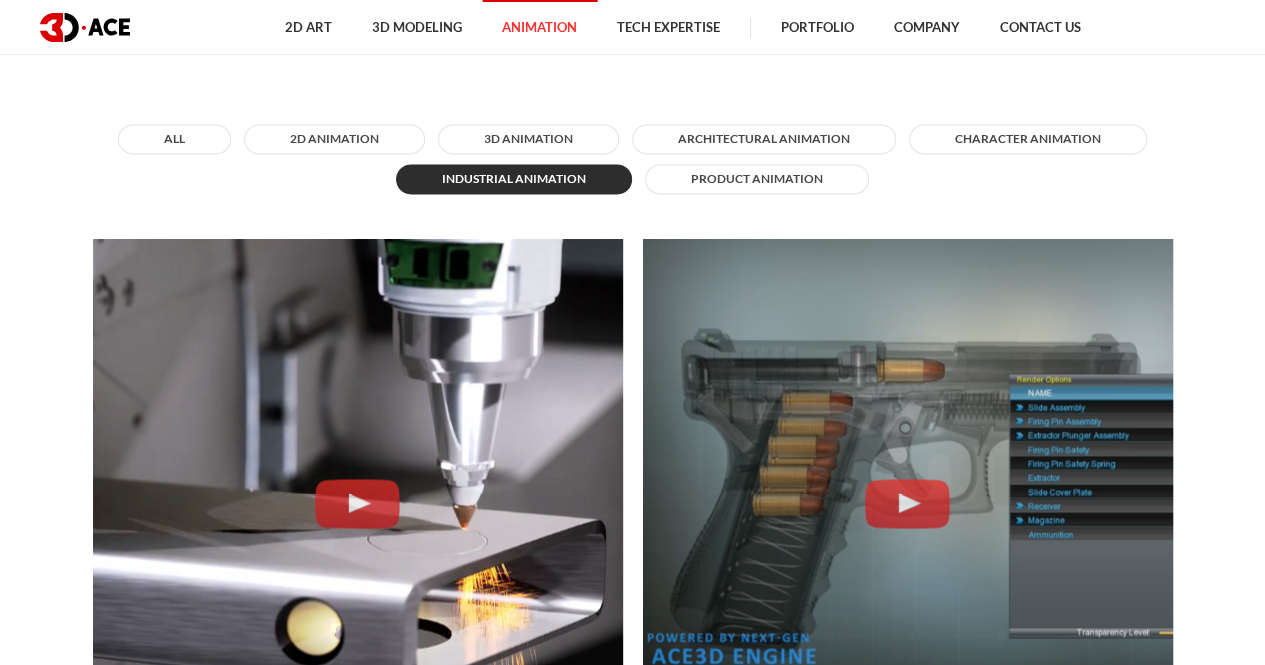click on "All
2D Animation
3D Animation
Architectural animation
Character animation
Industrial animation
Product animation" at bounding box center (633, 159) 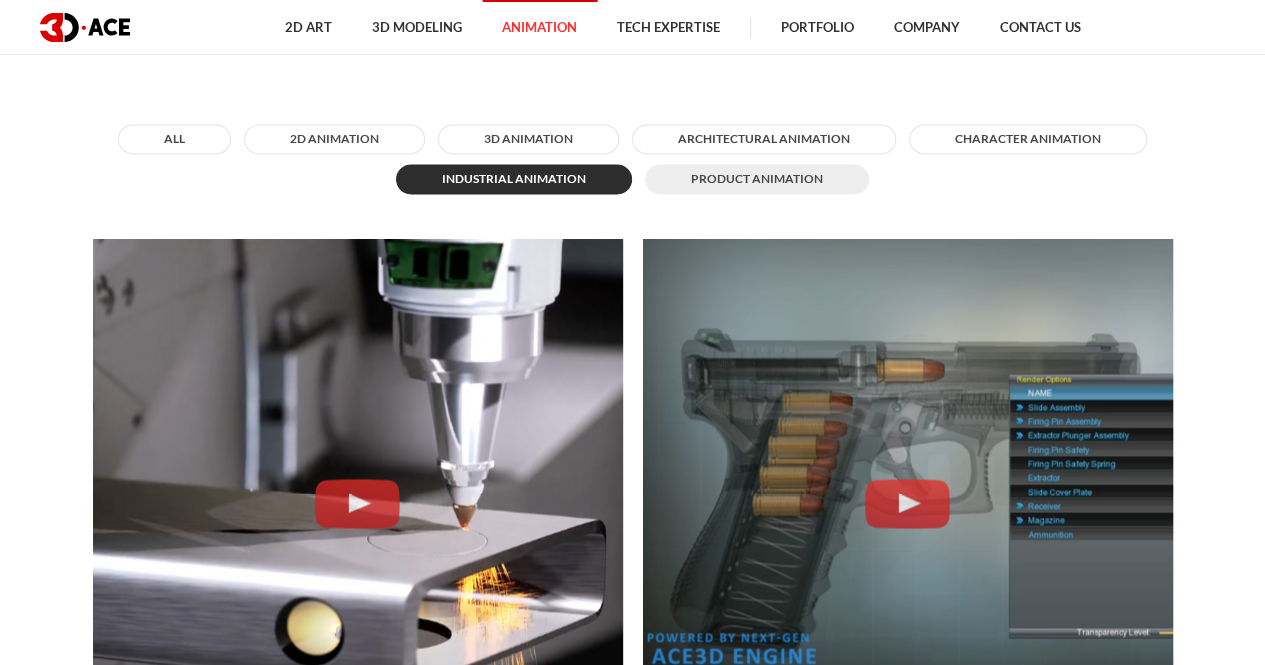 click on "Product animation" at bounding box center (757, 179) 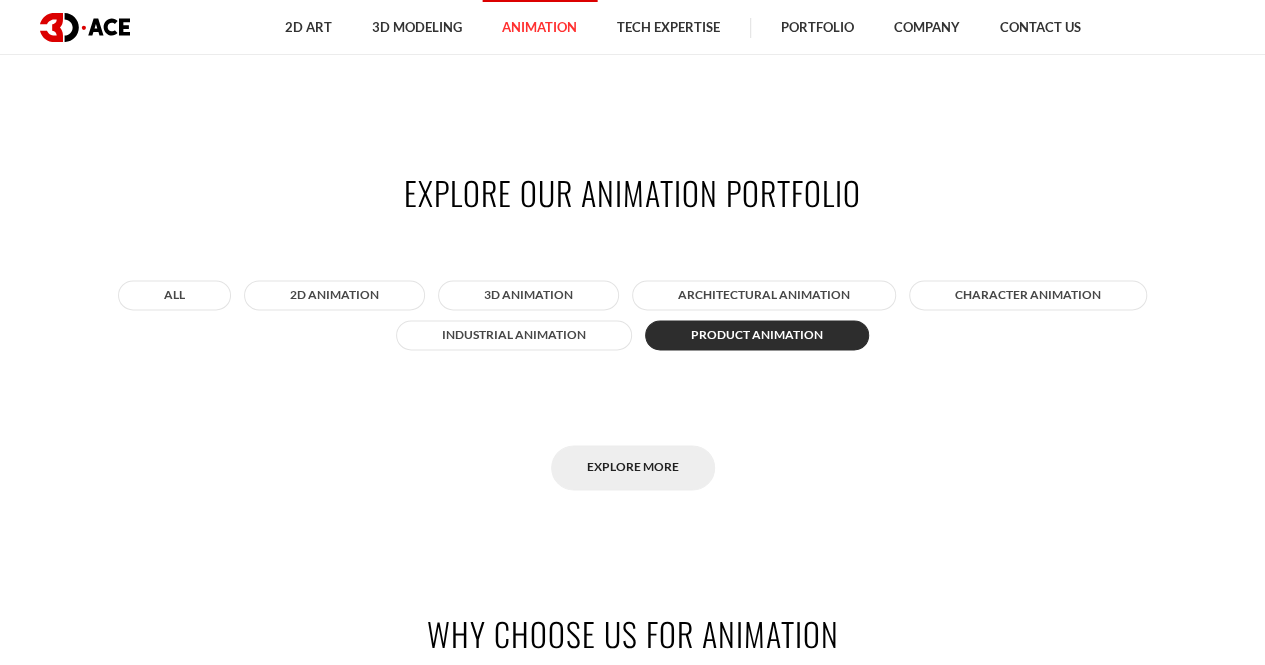scroll, scrollTop: 1274, scrollLeft: 0, axis: vertical 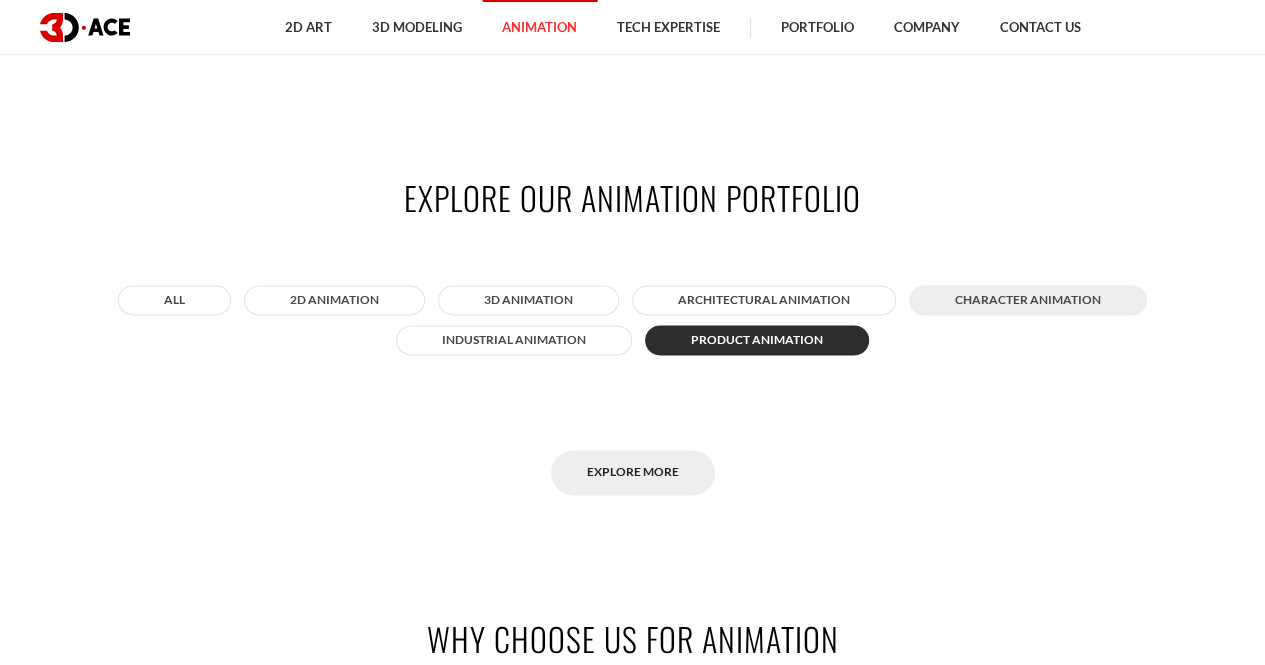 click on "Character animation" at bounding box center (1028, 300) 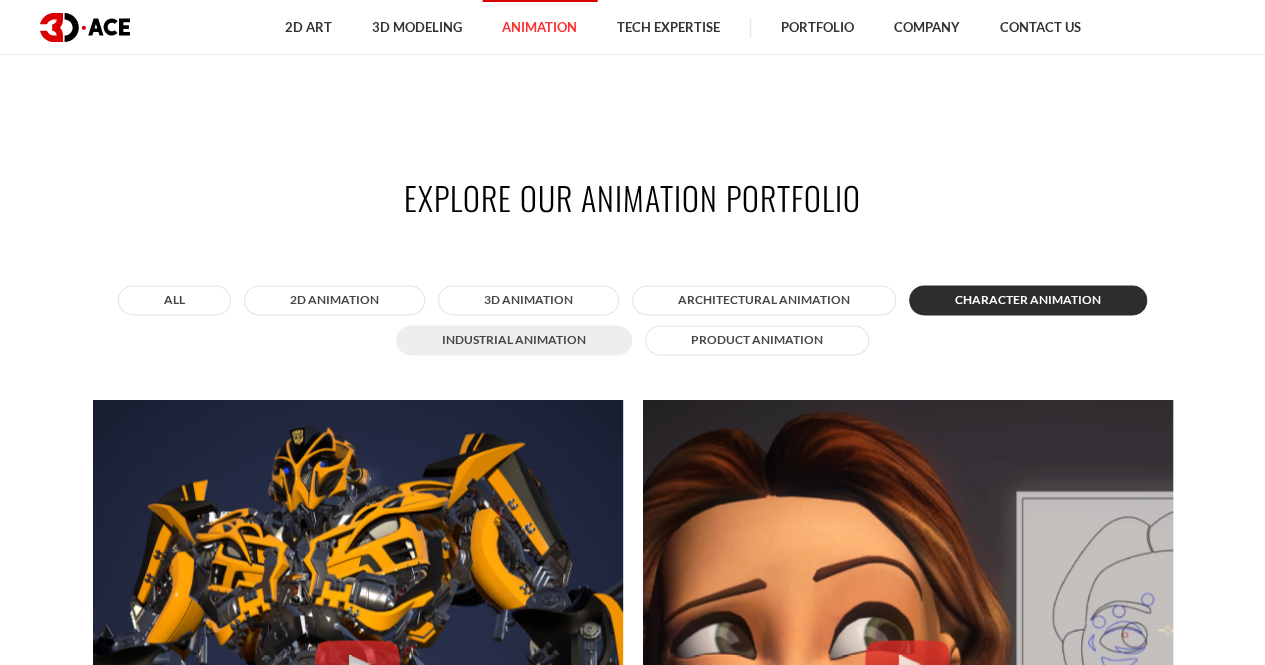click on "Industrial animation" at bounding box center [514, 340] 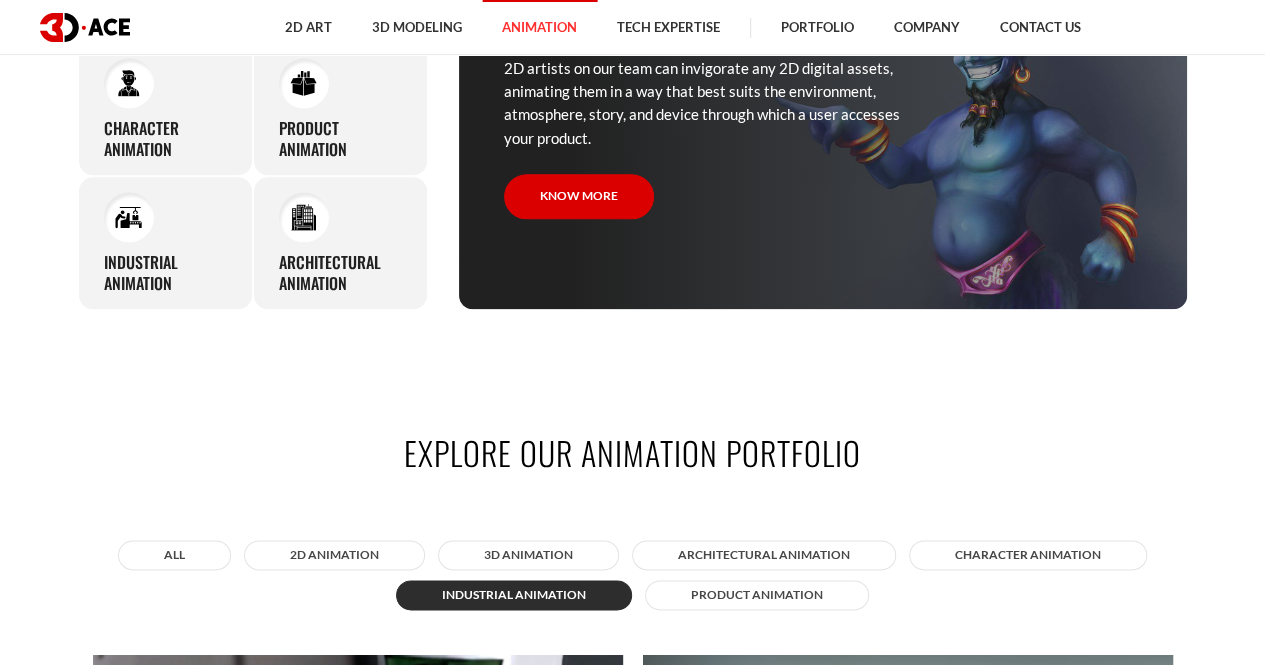 scroll, scrollTop: 1134, scrollLeft: 0, axis: vertical 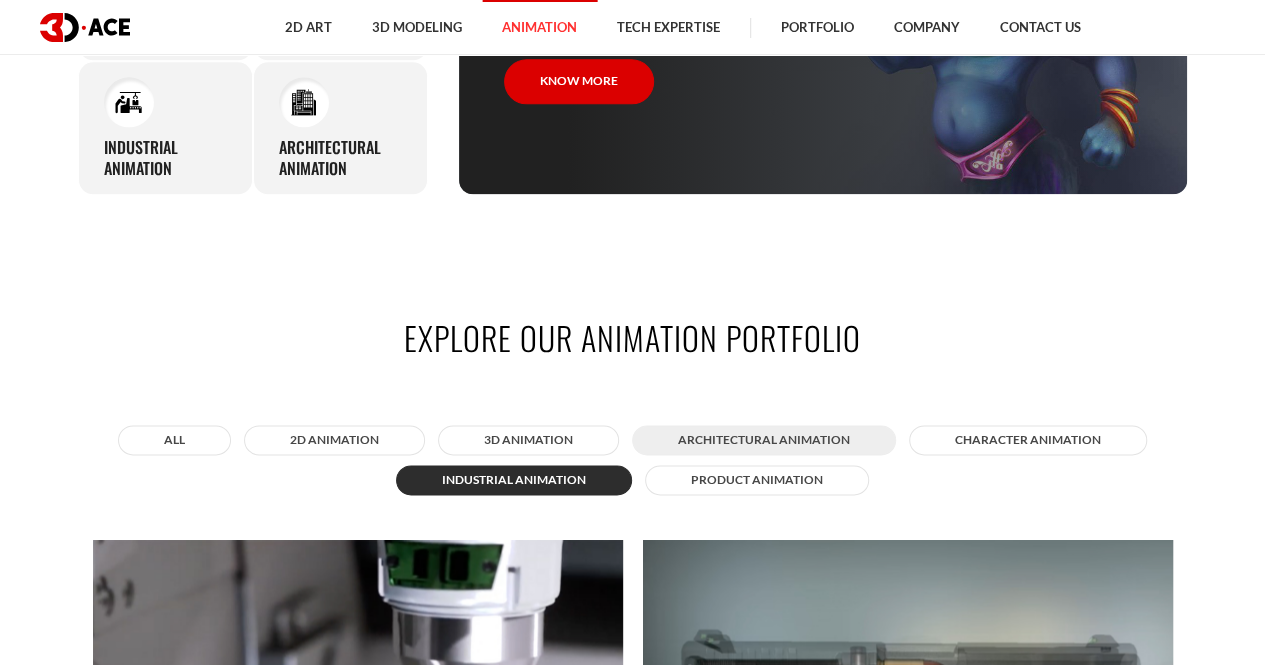 click on "Architectural animation" at bounding box center [764, 440] 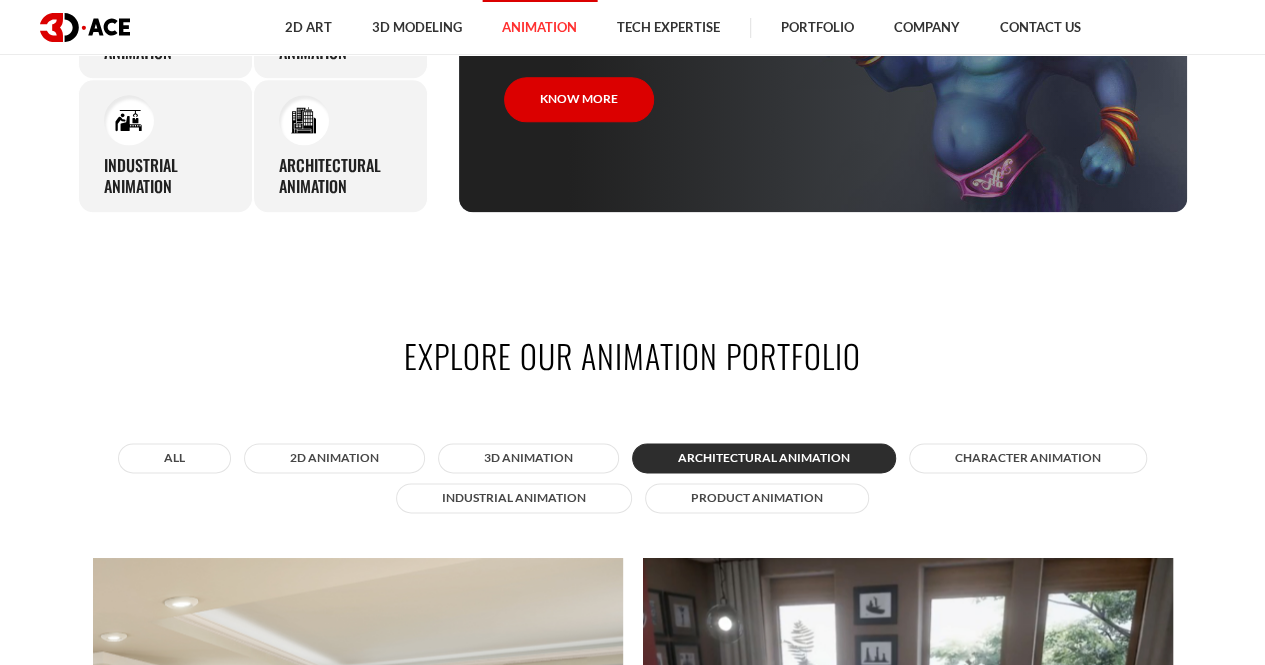 scroll, scrollTop: 918, scrollLeft: 0, axis: vertical 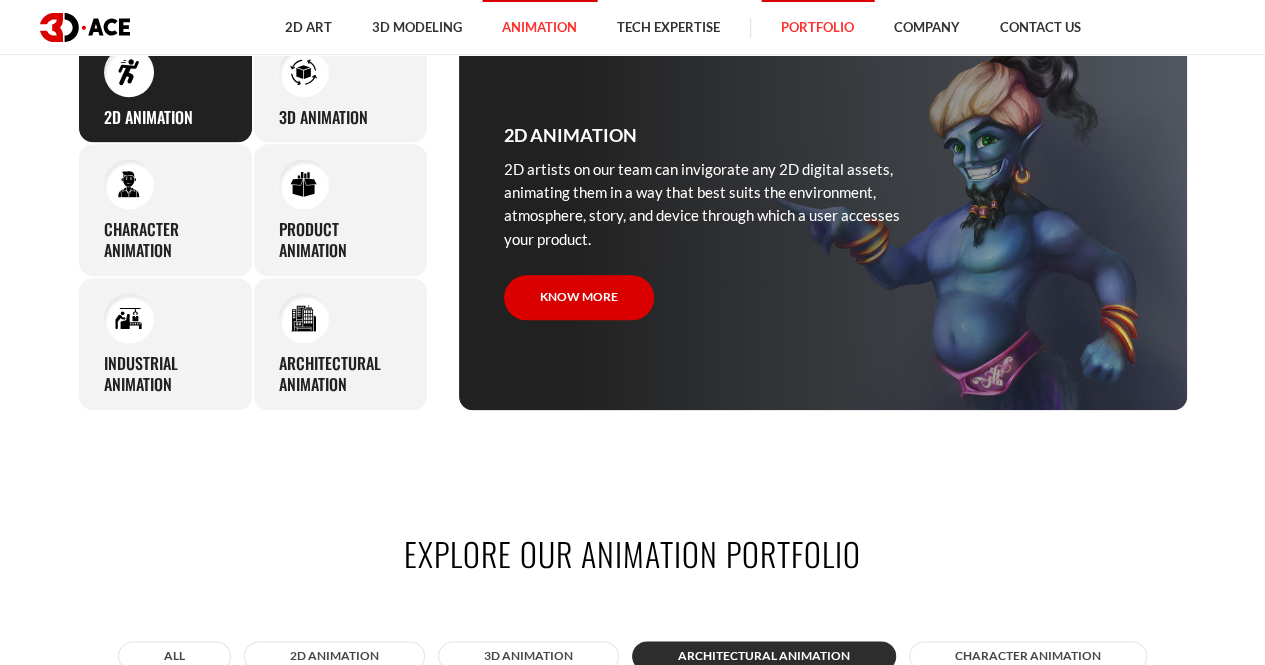 click on "Portfolio" at bounding box center (817, 27) 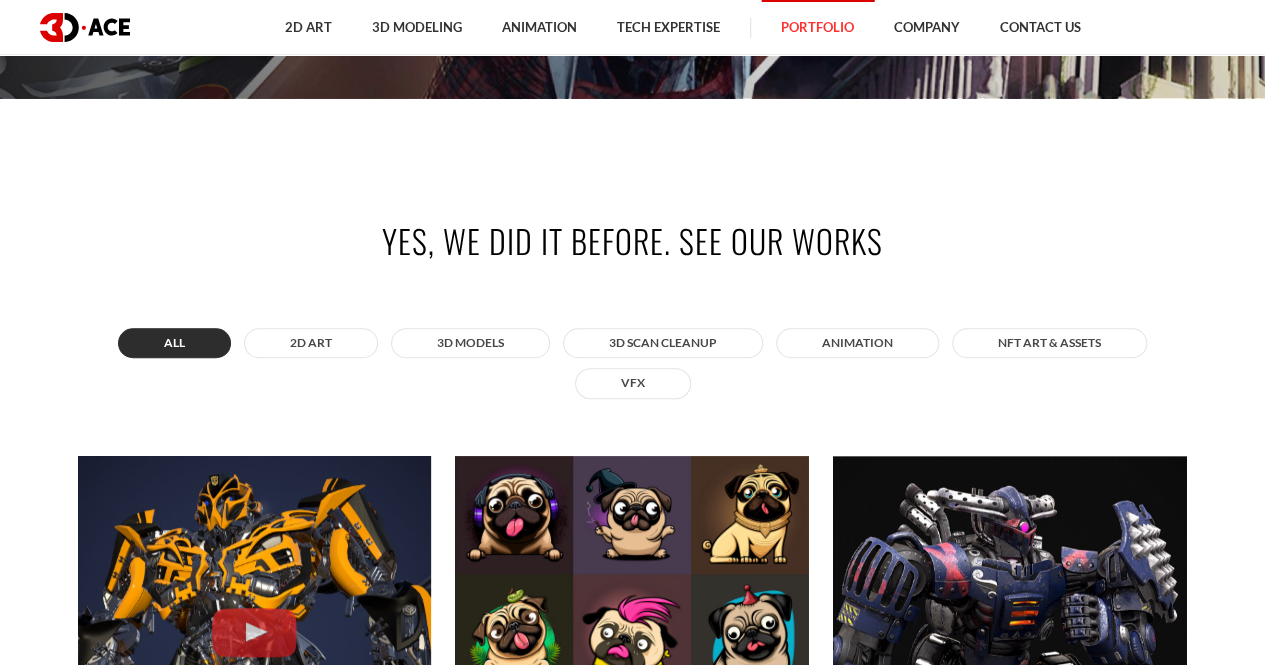 scroll, scrollTop: 683, scrollLeft: 0, axis: vertical 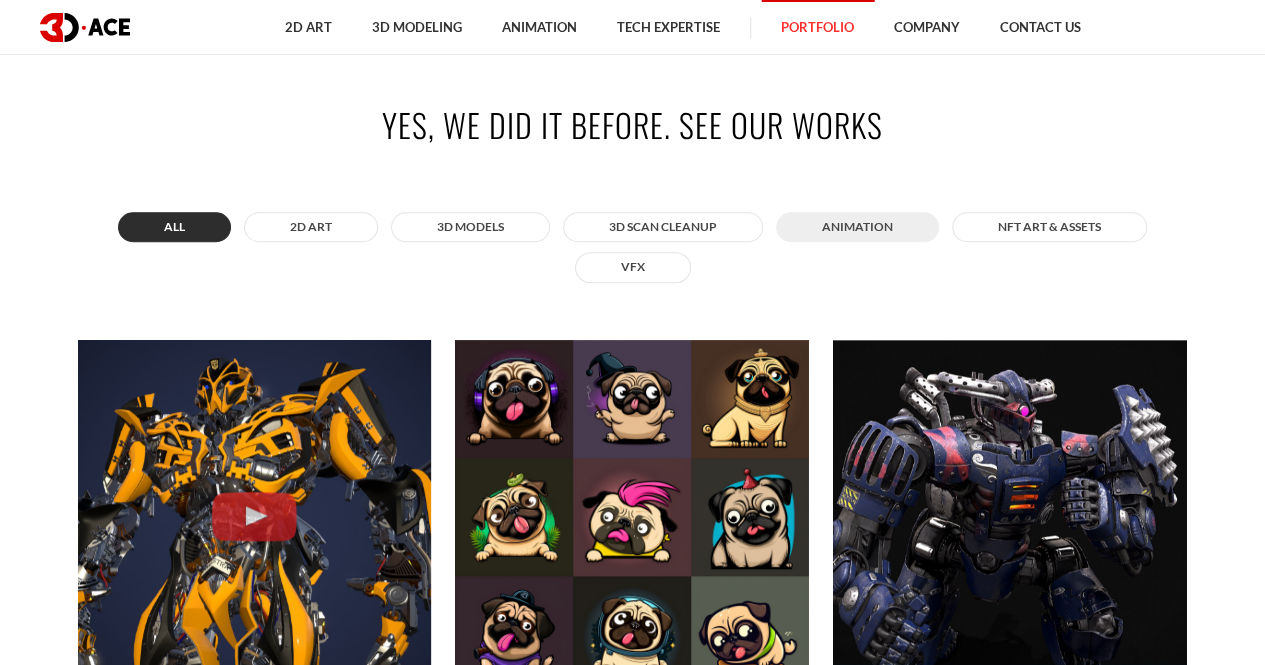 click on "ANIMATION" at bounding box center (857, 227) 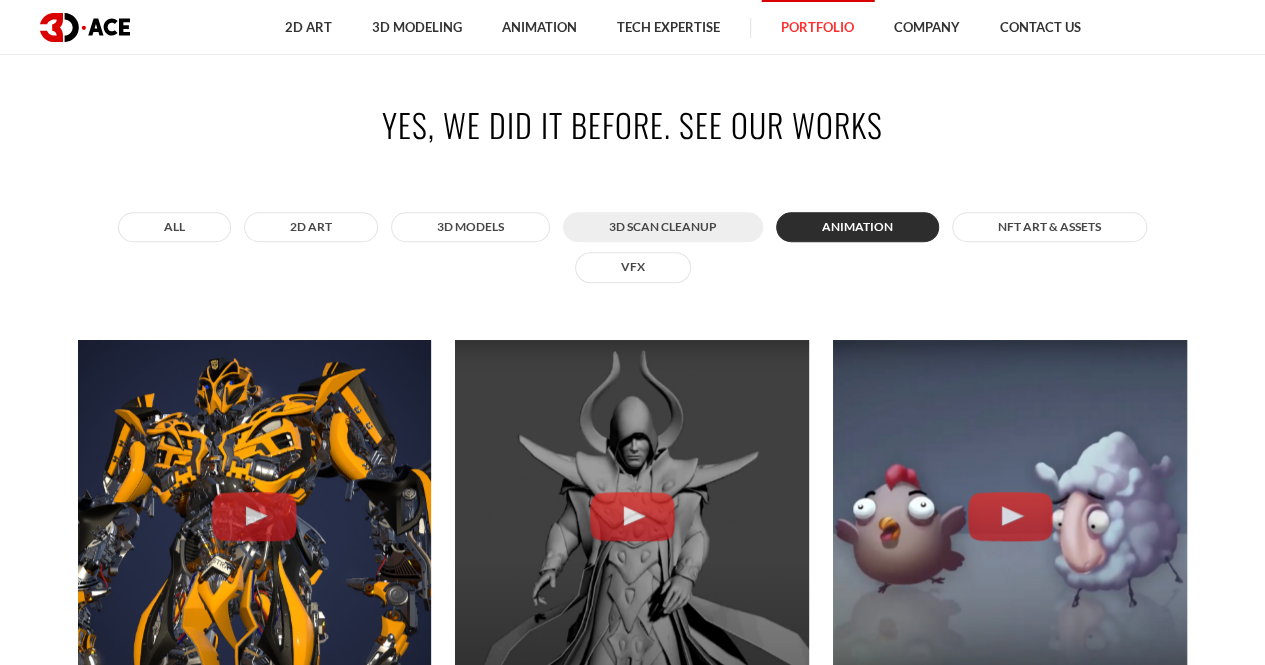 click on "3D Scan Cleanup" at bounding box center [663, 227] 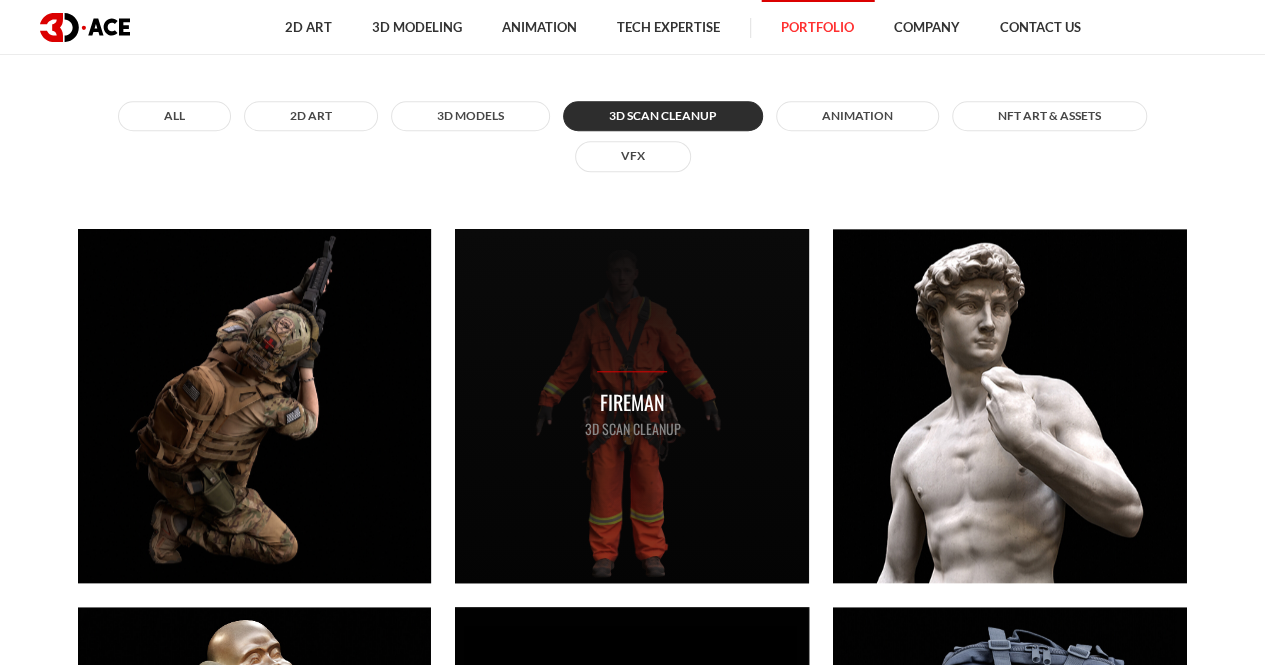 scroll, scrollTop: 732, scrollLeft: 0, axis: vertical 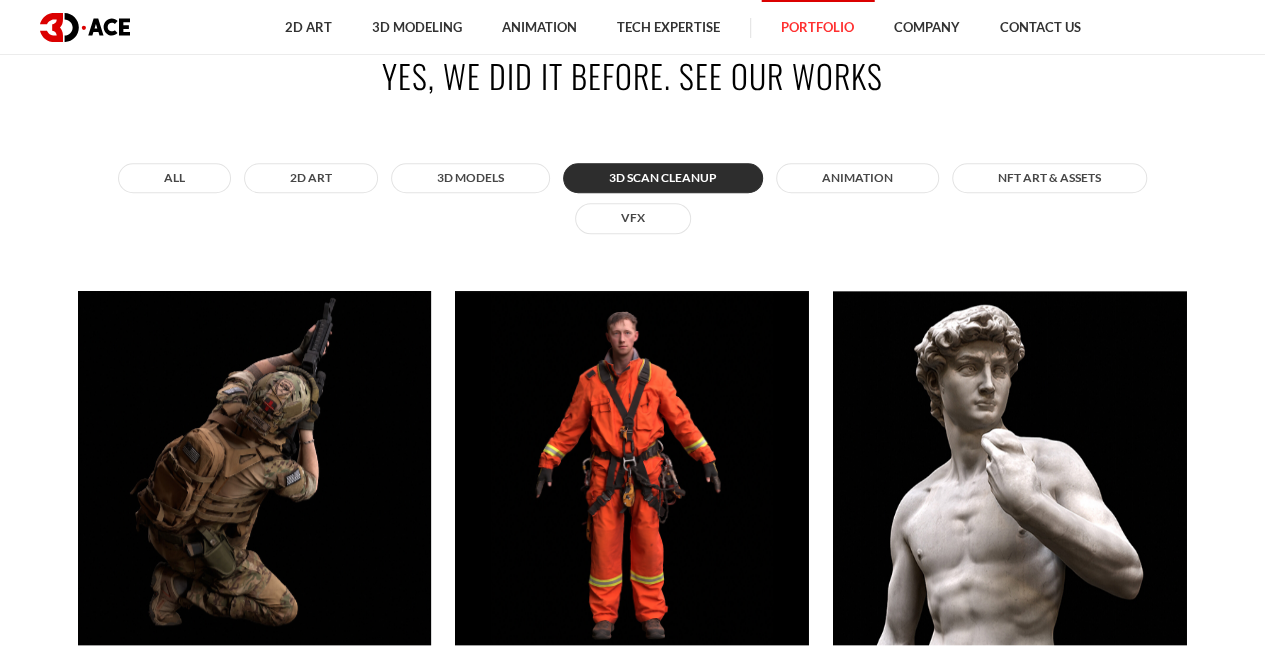click on "All
2D ART
3D MODELS
3D Scan Cleanup
ANIMATION
NFT art & assets
VFX" at bounding box center (633, 198) 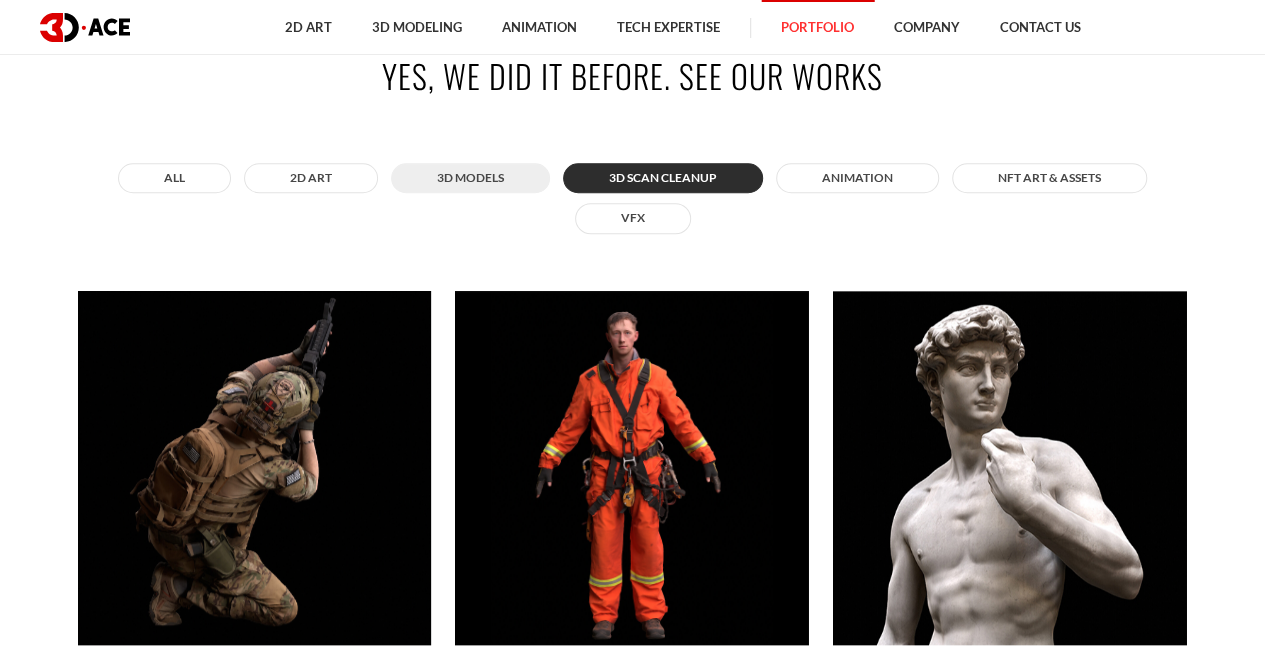 click on "3D MODELS" at bounding box center [470, 178] 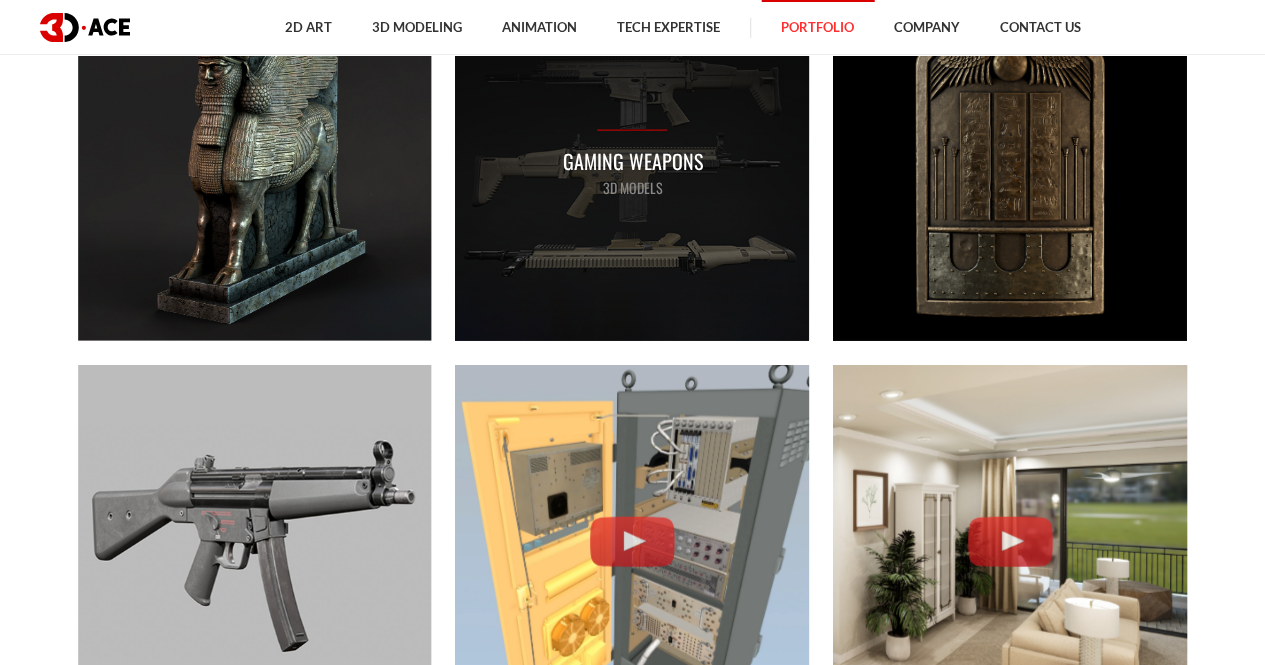 scroll, scrollTop: 2263, scrollLeft: 0, axis: vertical 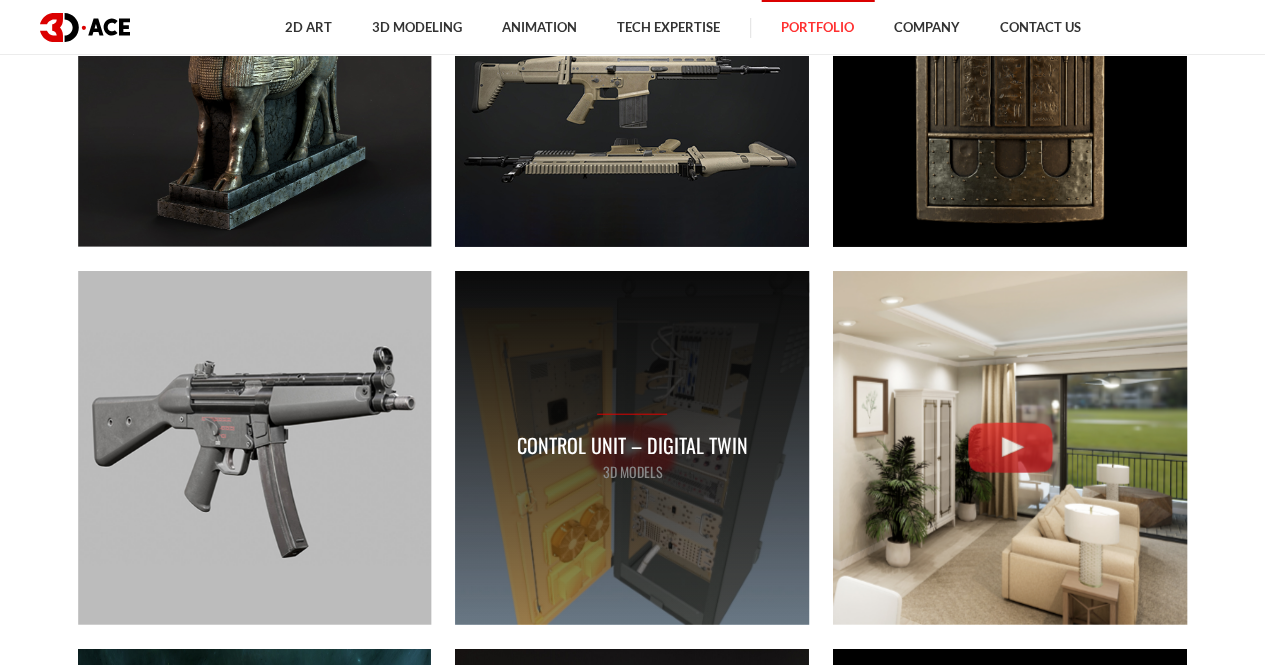click on "Control Unit – Digital Twin" at bounding box center [632, 445] 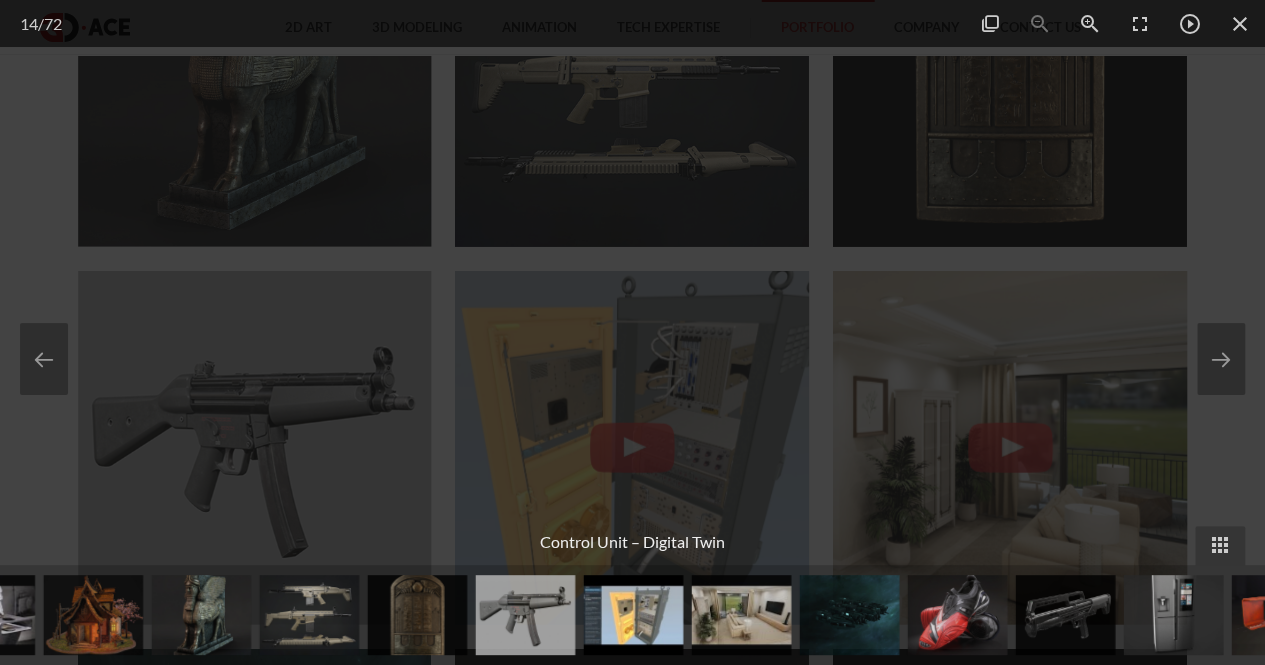 click at bounding box center (632, 332) 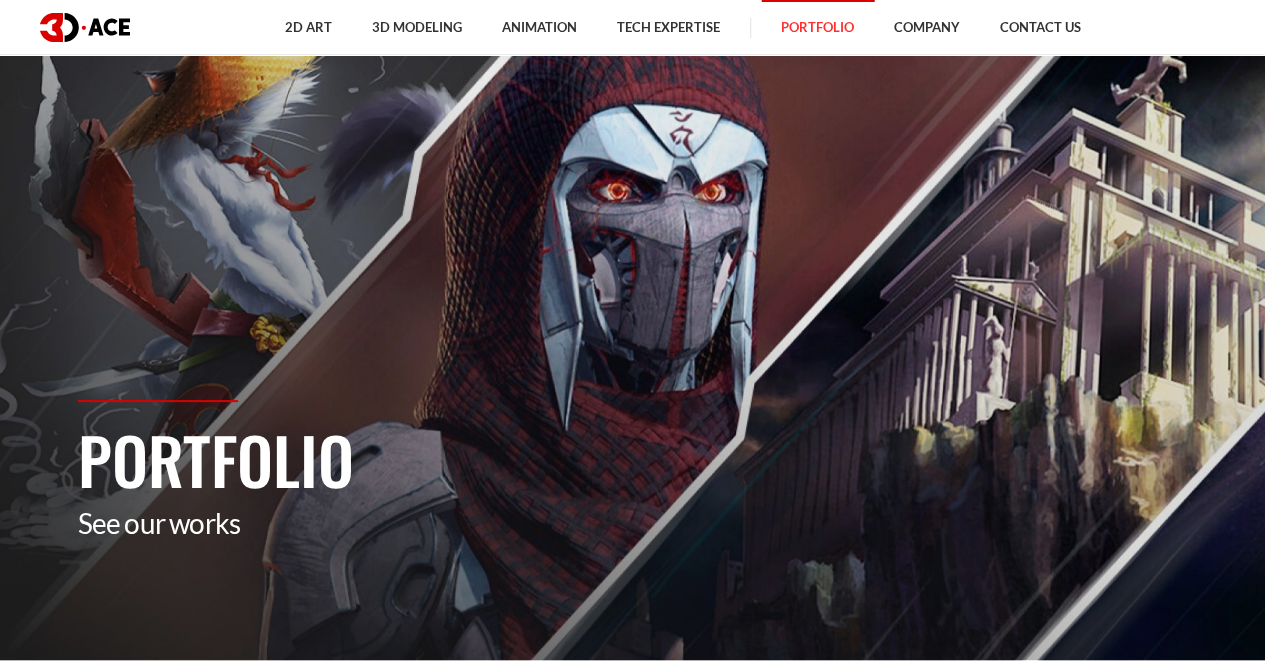 scroll, scrollTop: 0, scrollLeft: 0, axis: both 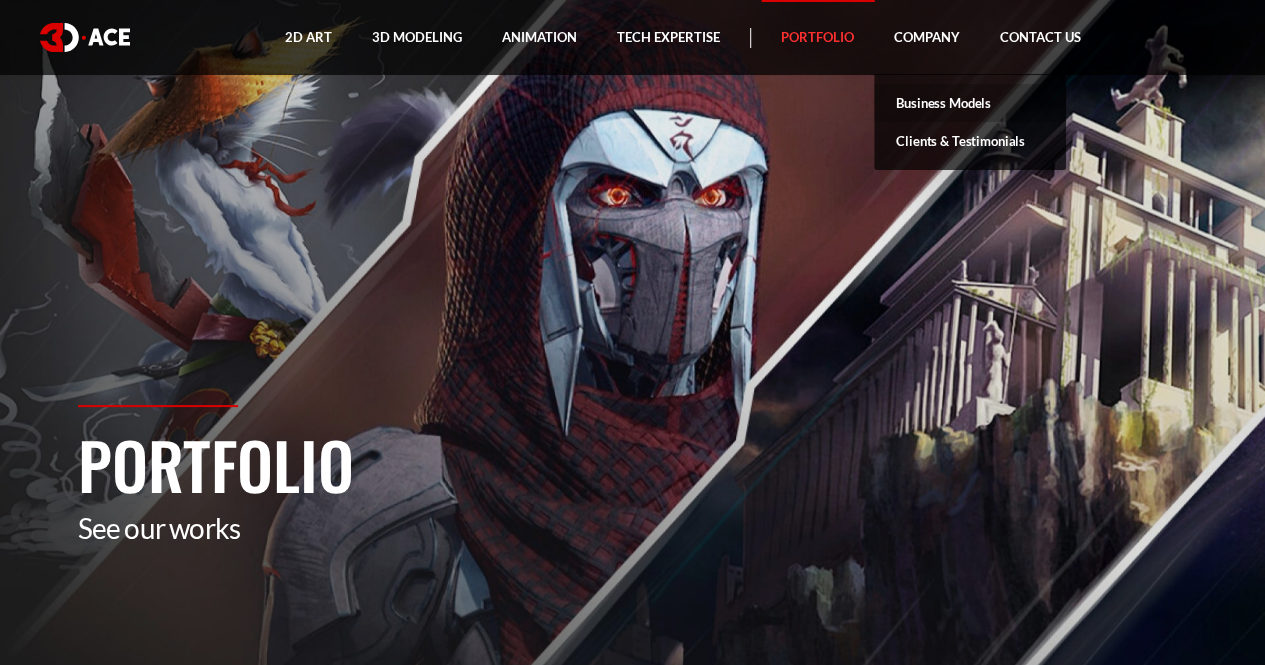 click on "Business Models" at bounding box center [970, 103] 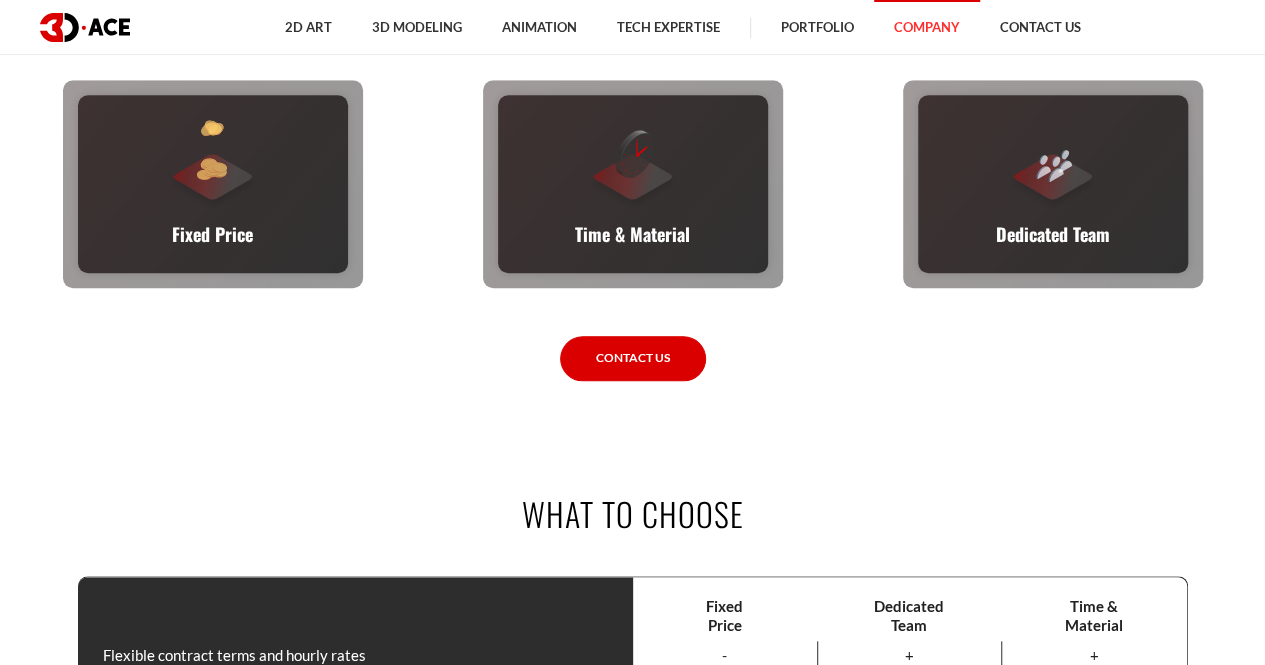 scroll, scrollTop: 776, scrollLeft: 0, axis: vertical 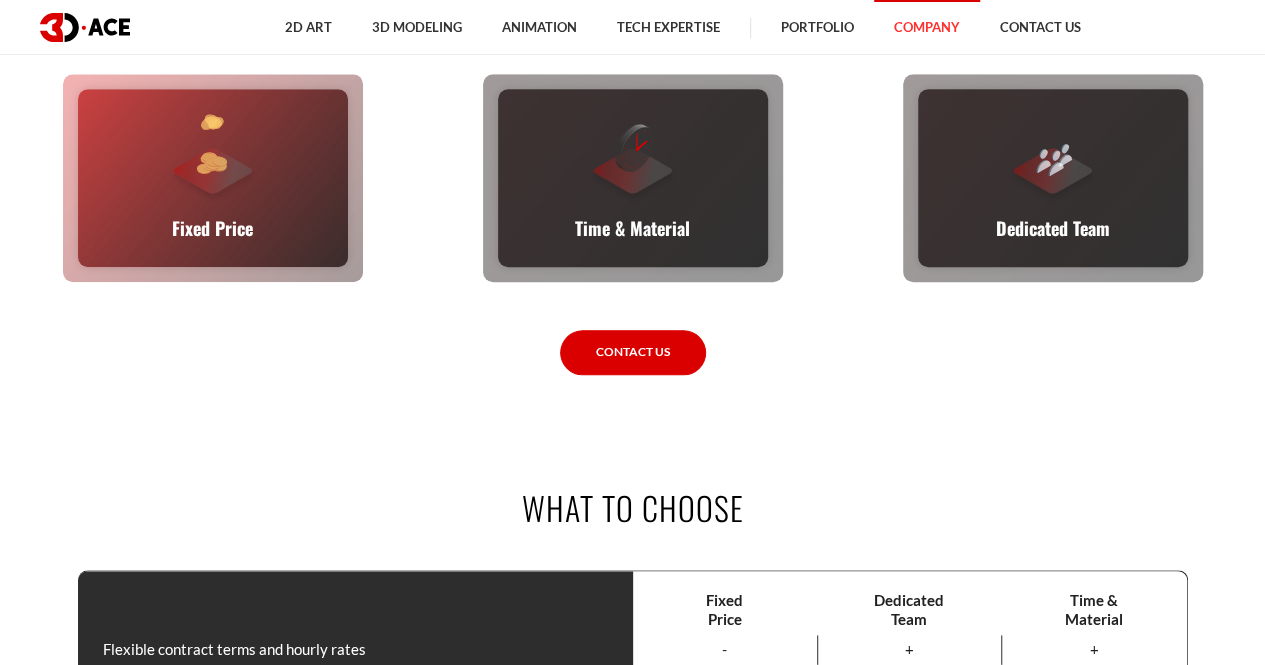 click at bounding box center (216, 124) 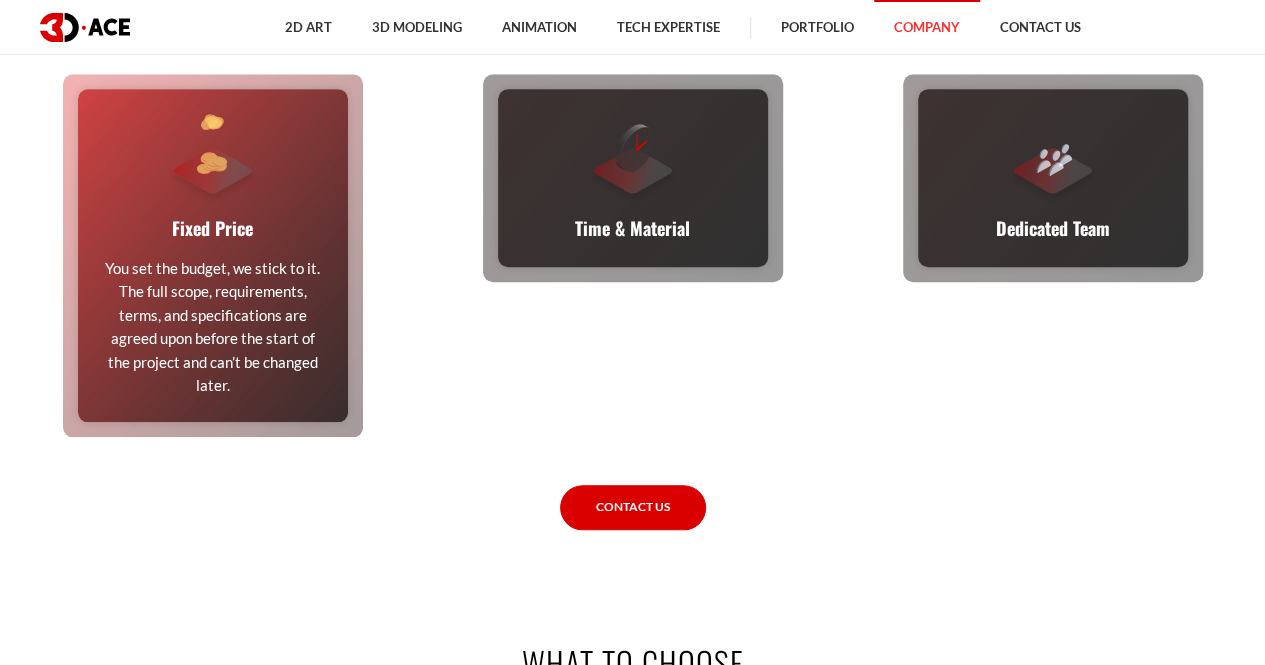 click on "You set the budget, we stick to it. The full scope, requirements, terms, and specifications are agreed upon before the start of the project and can’t be changed later." at bounding box center [213, 327] 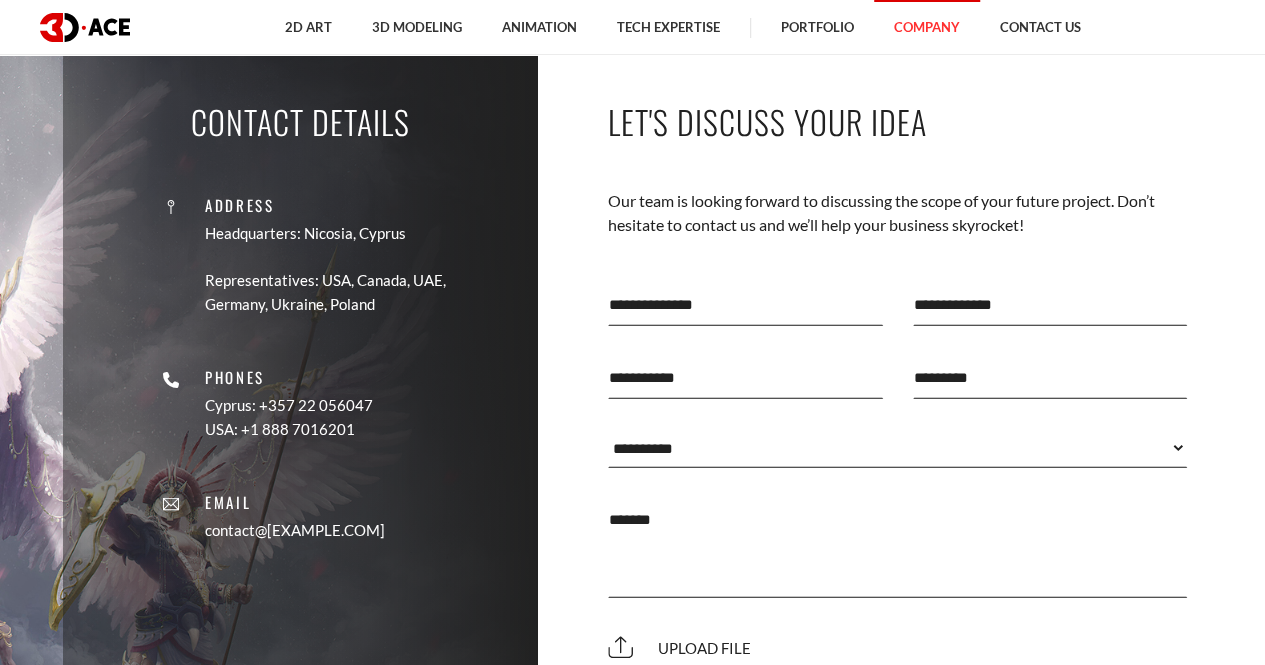 scroll, scrollTop: 2152, scrollLeft: 0, axis: vertical 